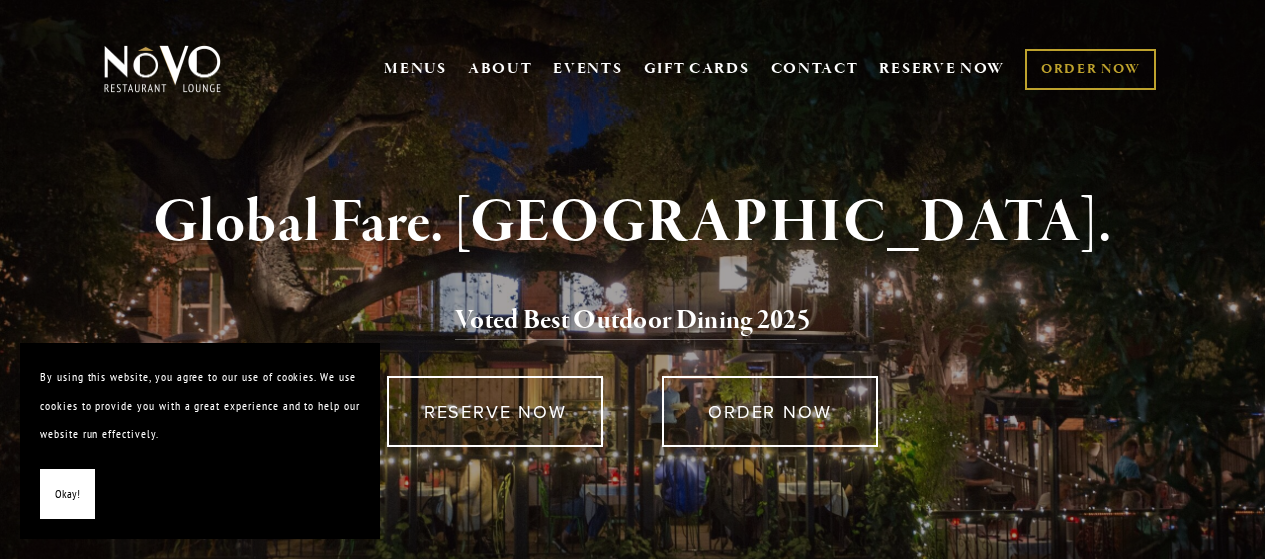scroll, scrollTop: 0, scrollLeft: 0, axis: both 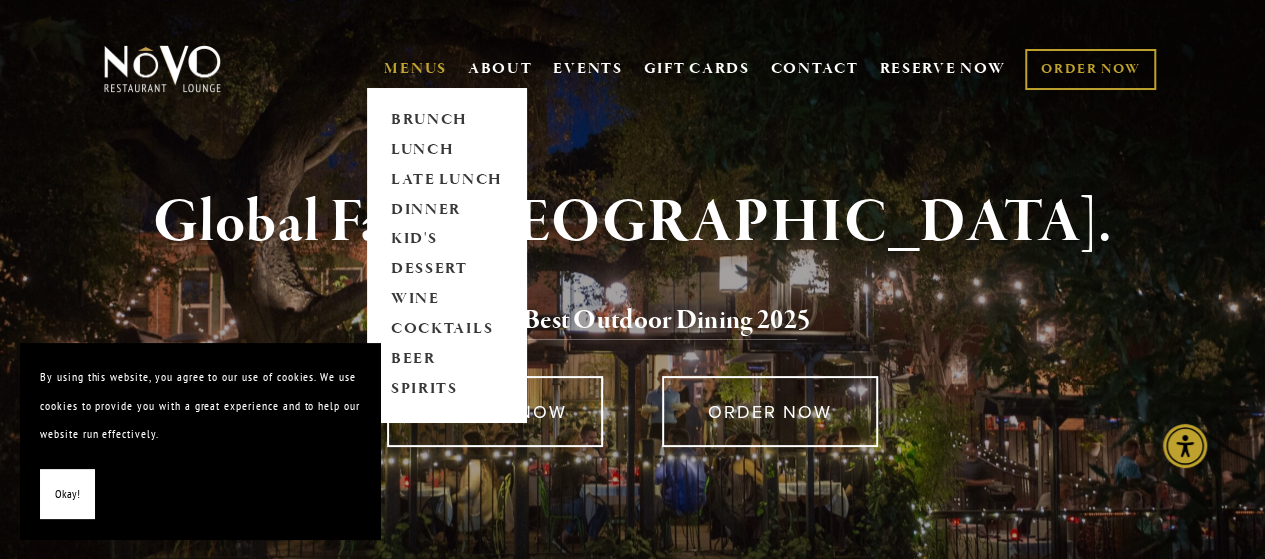 click on "MENUS" at bounding box center [415, 69] 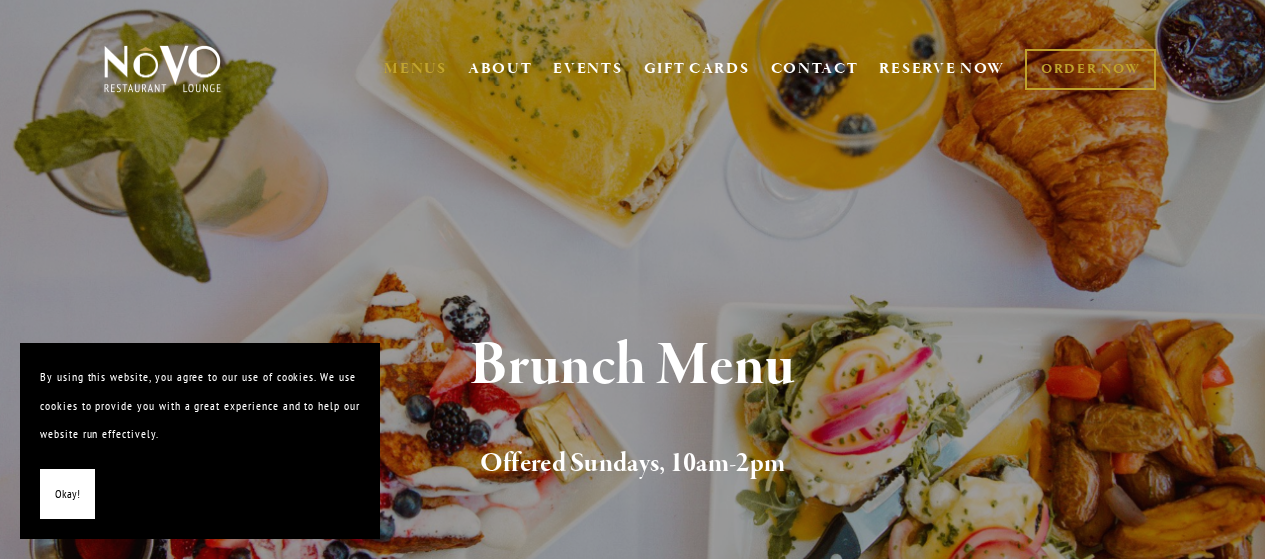 scroll, scrollTop: 0, scrollLeft: 0, axis: both 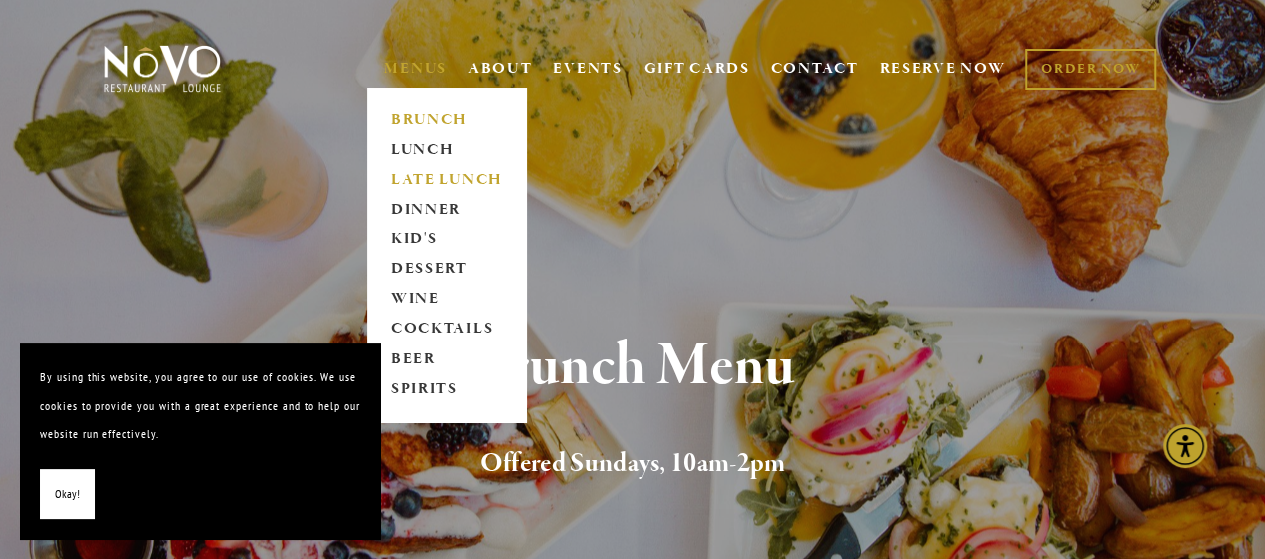 click on "LATE LUNCH" at bounding box center [446, 180] 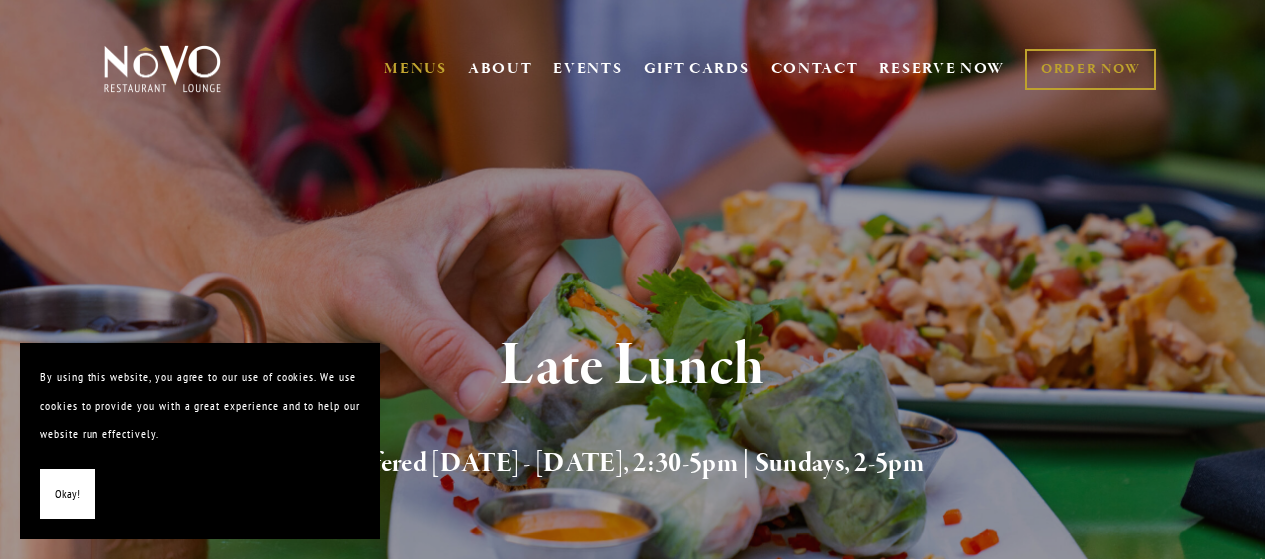 scroll, scrollTop: 0, scrollLeft: 0, axis: both 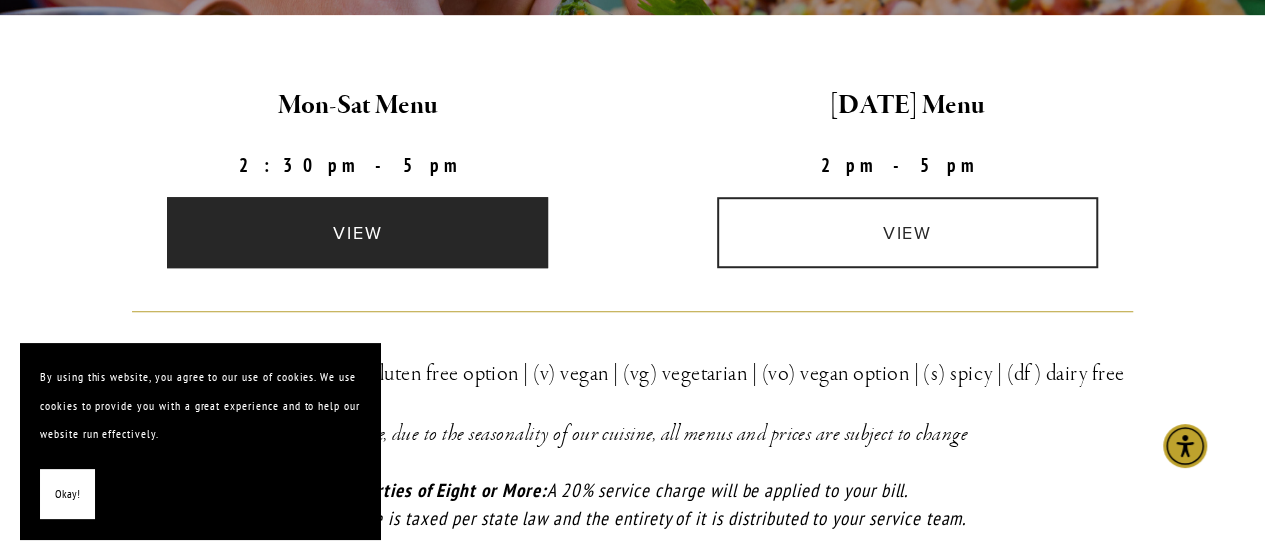 click on "view" at bounding box center (357, 232) 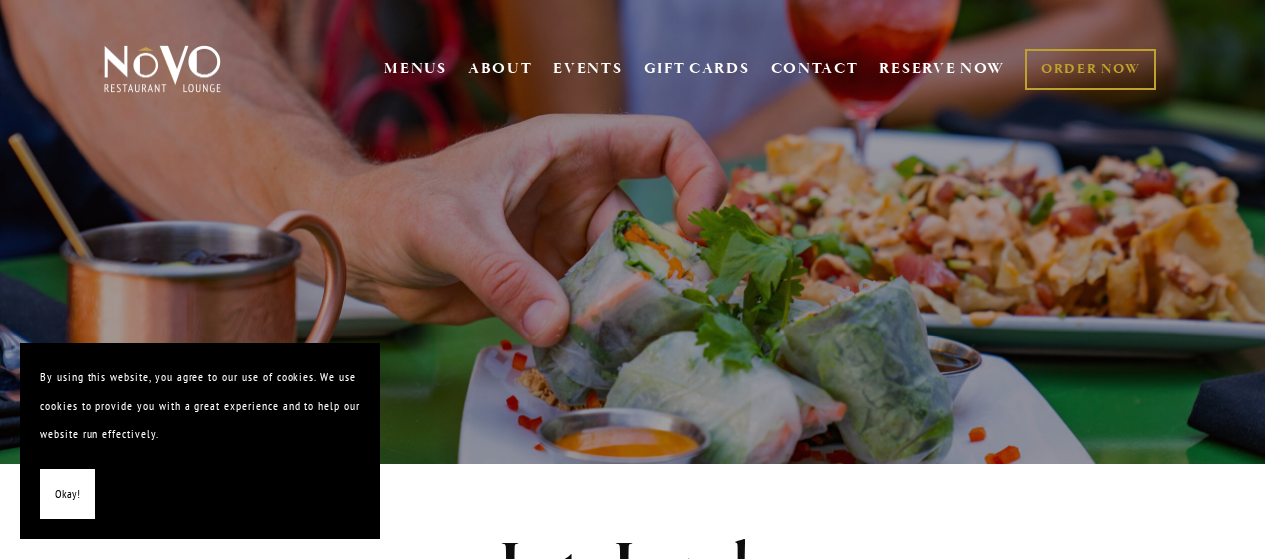 scroll, scrollTop: 0, scrollLeft: 0, axis: both 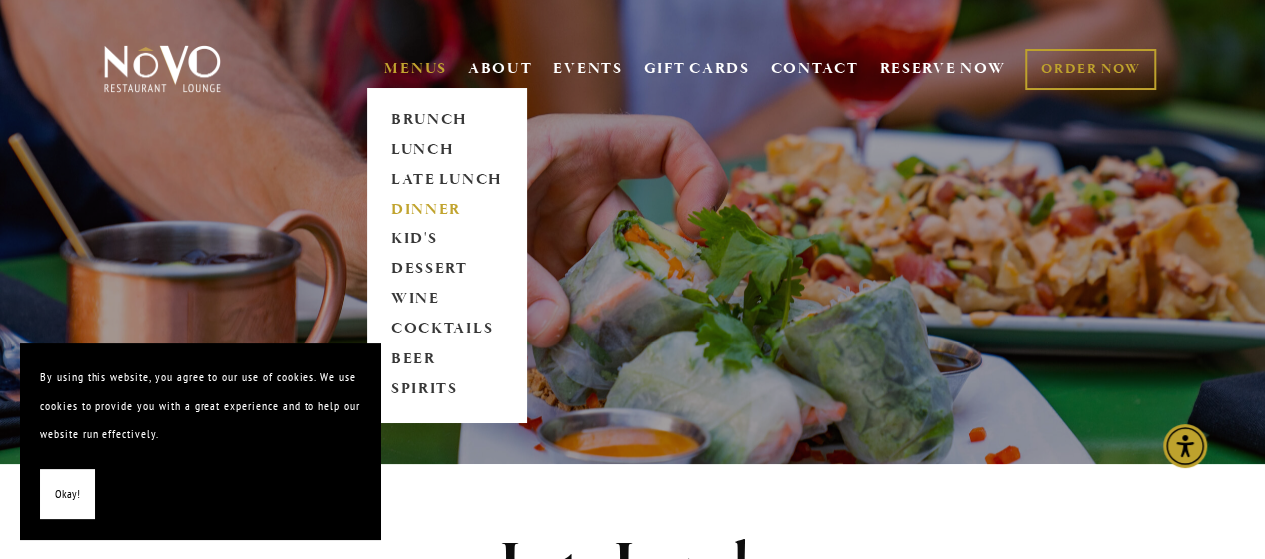 click on "DINNER" at bounding box center (446, 210) 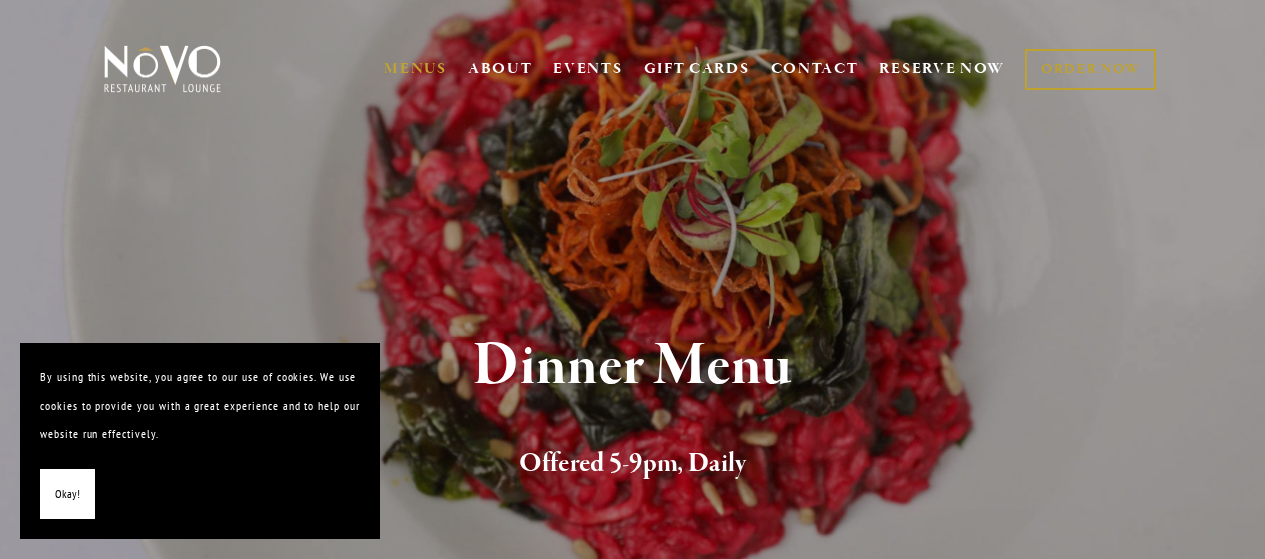scroll, scrollTop: 0, scrollLeft: 0, axis: both 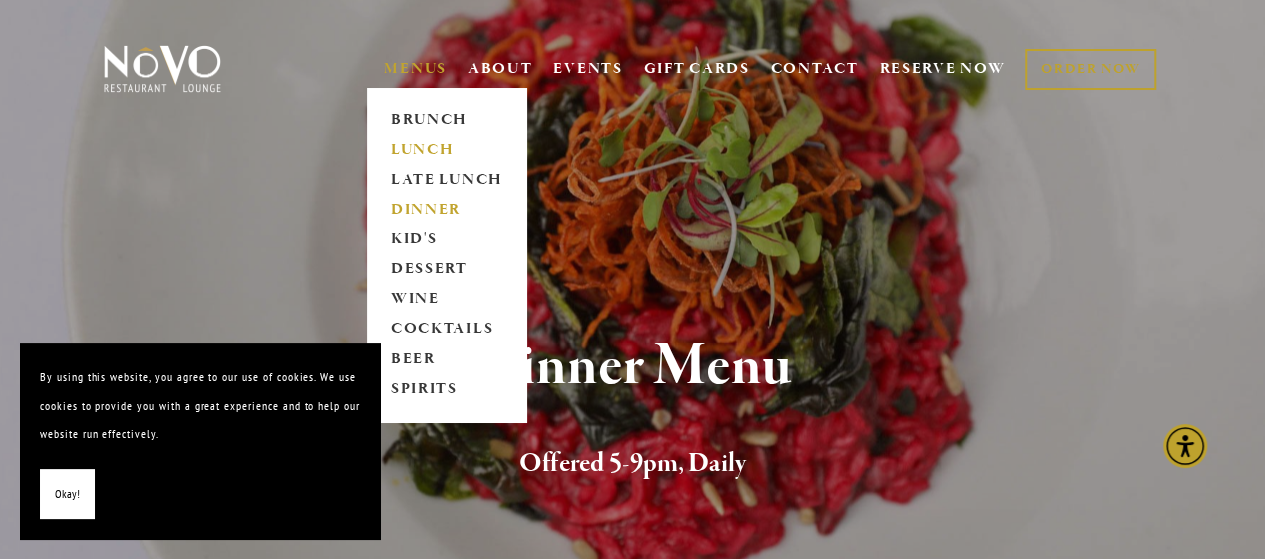 click on "LUNCH" at bounding box center (446, 150) 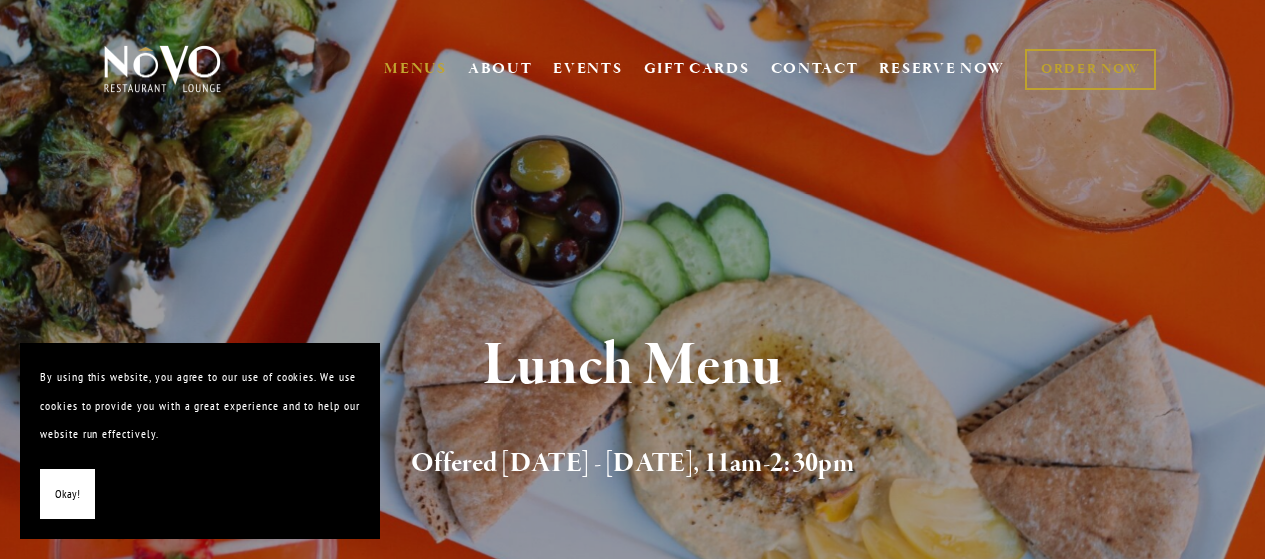 scroll, scrollTop: 0, scrollLeft: 0, axis: both 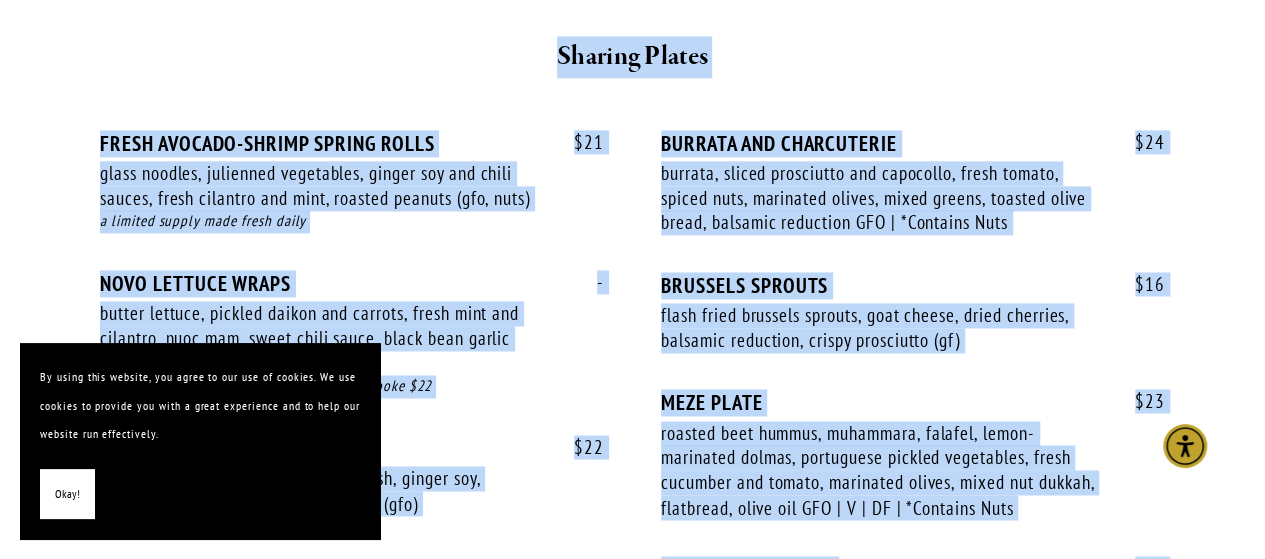 drag, startPoint x: 1252, startPoint y: 182, endPoint x: 1279, endPoint y: -38, distance: 221.65062 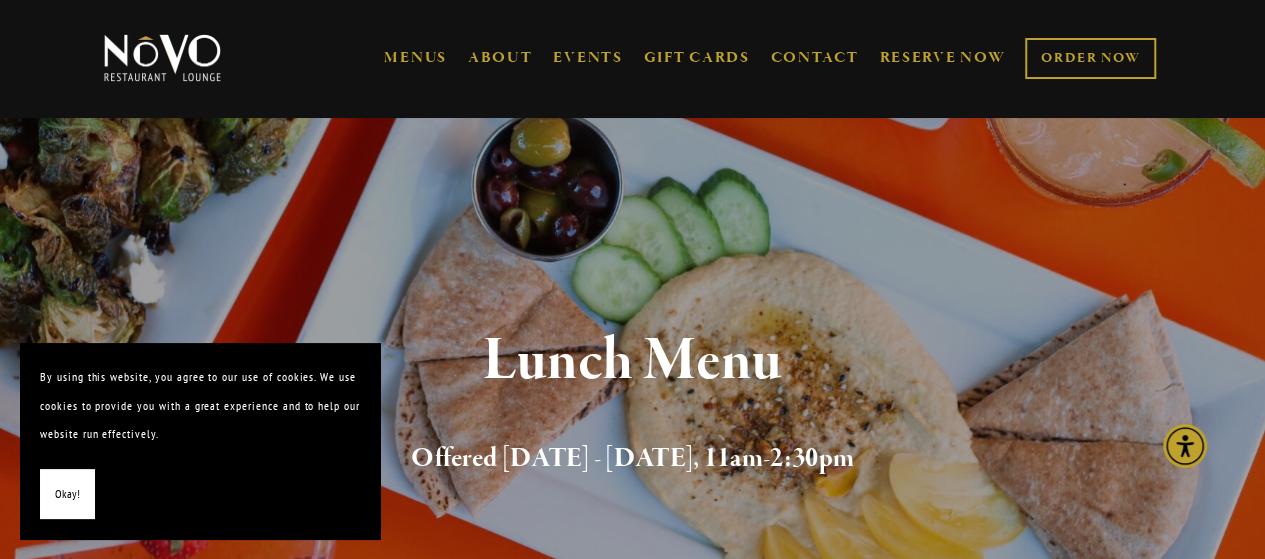 scroll, scrollTop: 0, scrollLeft: 0, axis: both 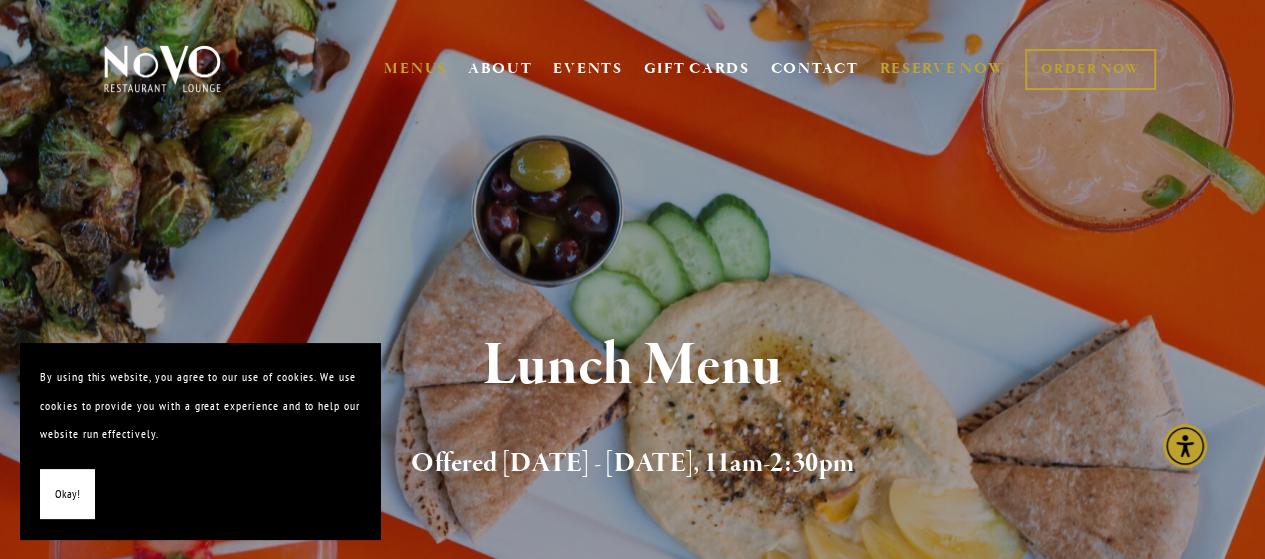 click on "RESERVE NOW" at bounding box center (942, 69) 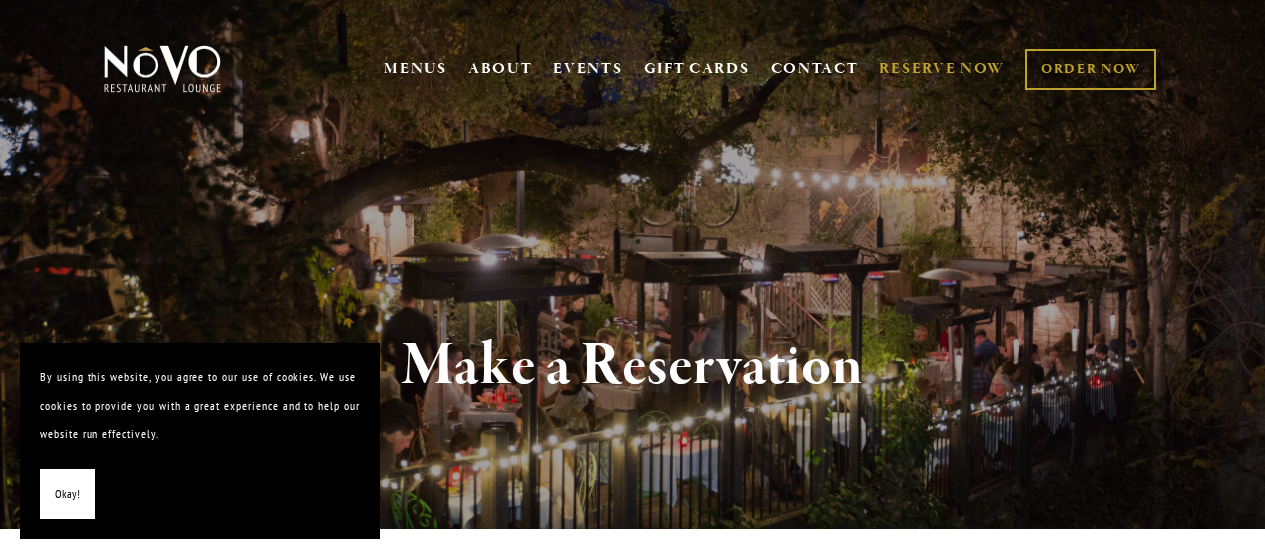 scroll, scrollTop: 0, scrollLeft: 0, axis: both 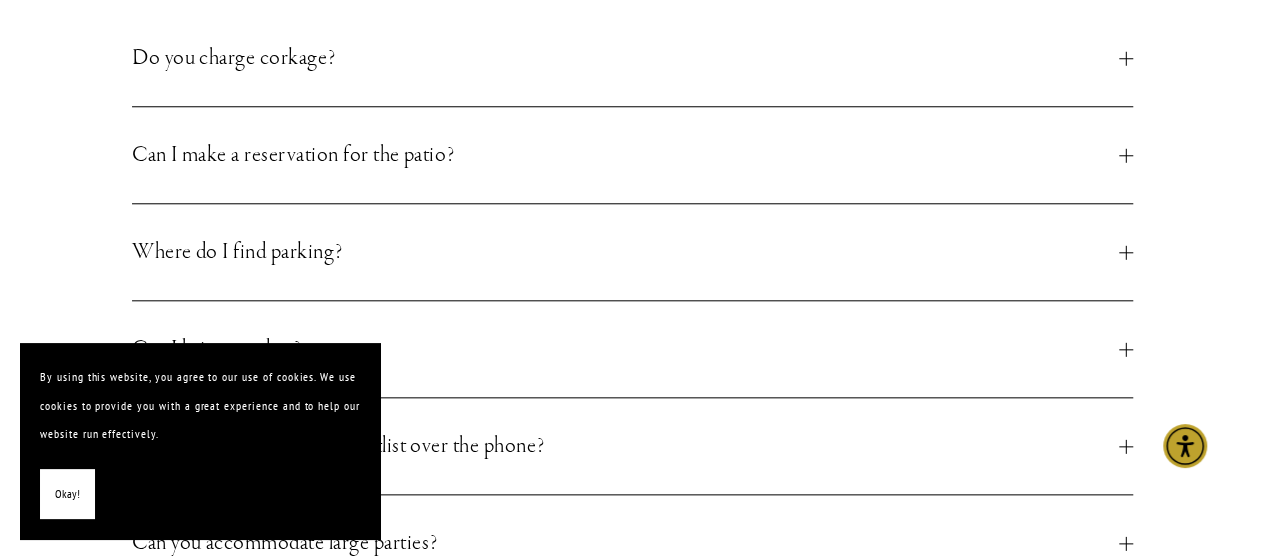 click on "Can I make a reservation for the patio?" at bounding box center (632, 155) 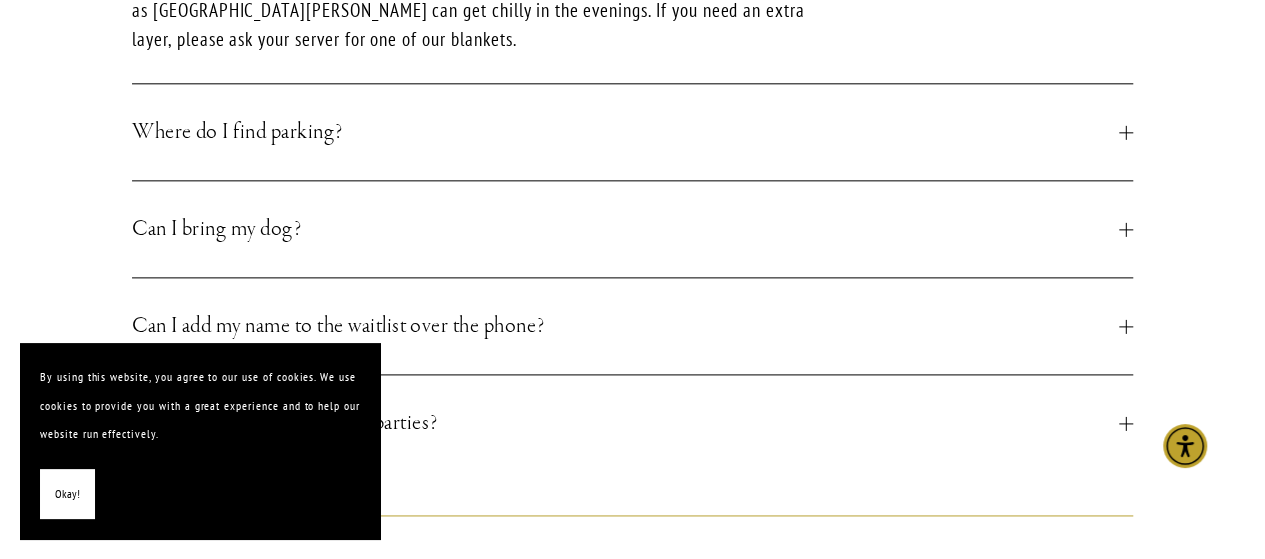 scroll, scrollTop: 1200, scrollLeft: 0, axis: vertical 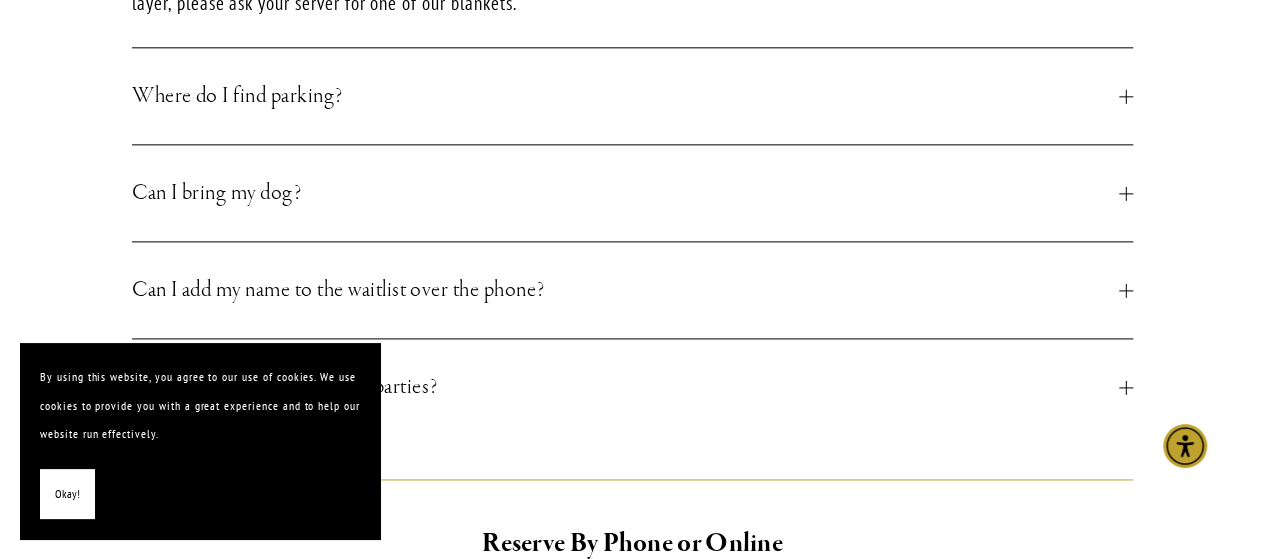 click on "Where do I find parking?" at bounding box center [625, 96] 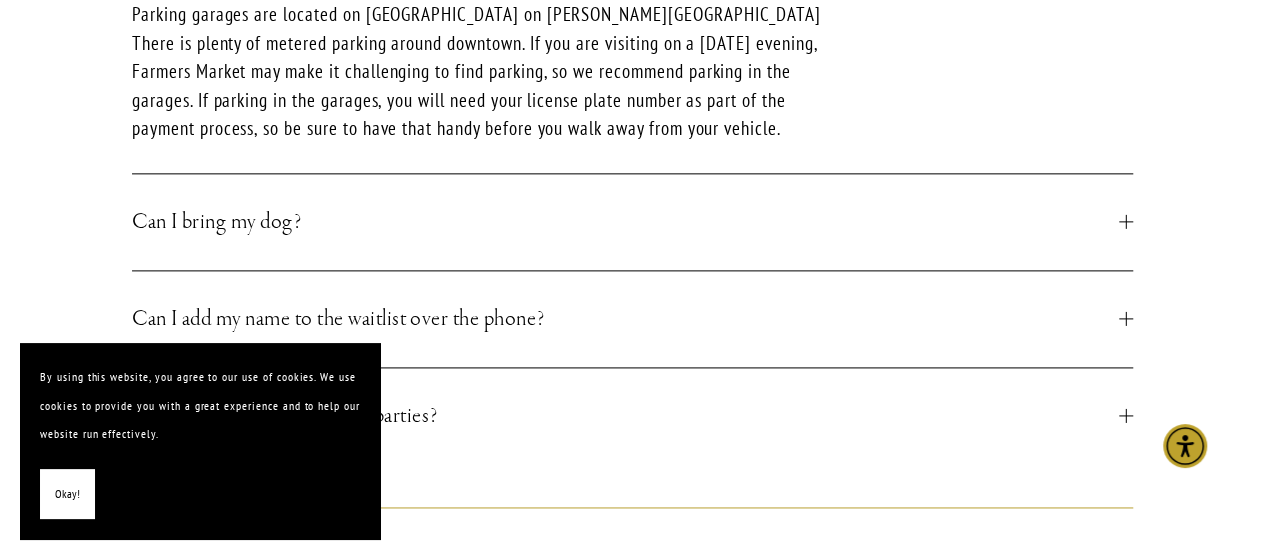 scroll, scrollTop: 1100, scrollLeft: 0, axis: vertical 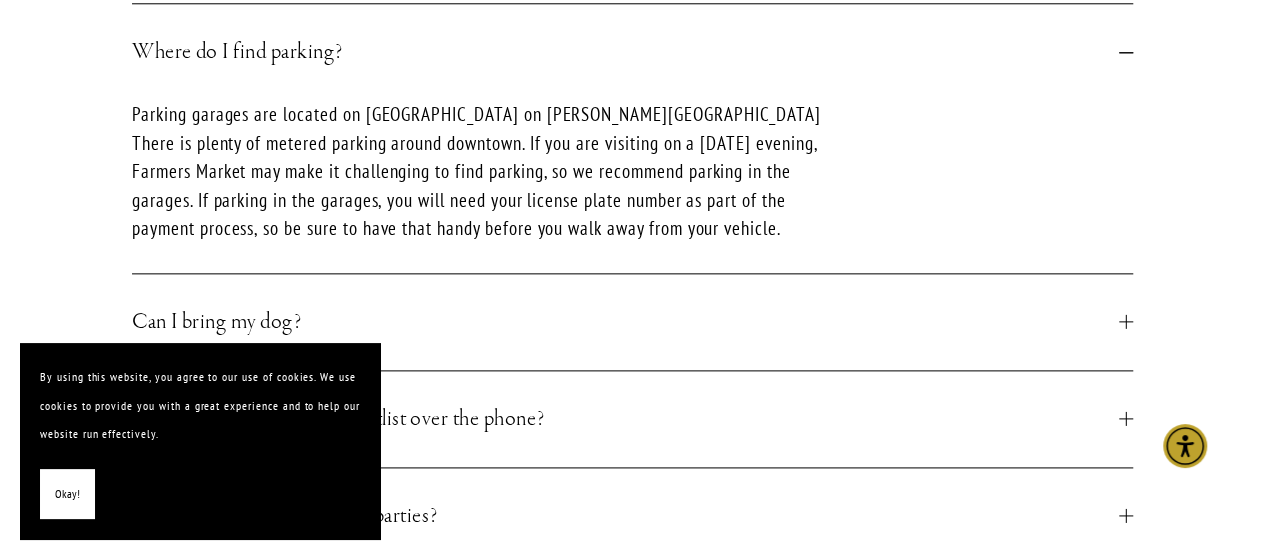 click on "Can I bring my dog?" at bounding box center [625, 322] 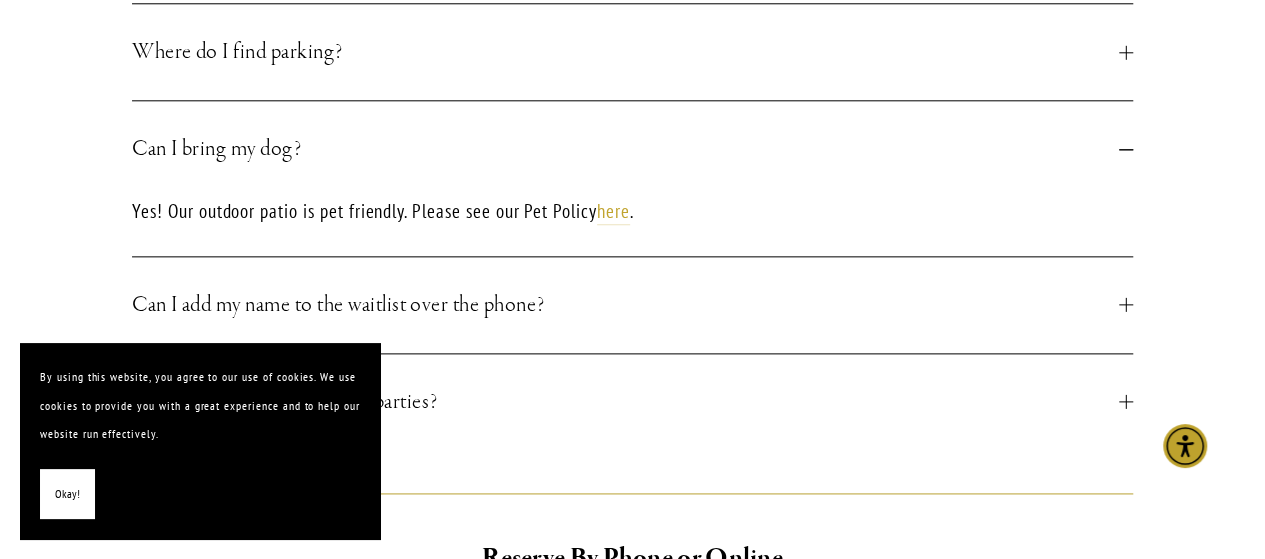 scroll, scrollTop: 1200, scrollLeft: 0, axis: vertical 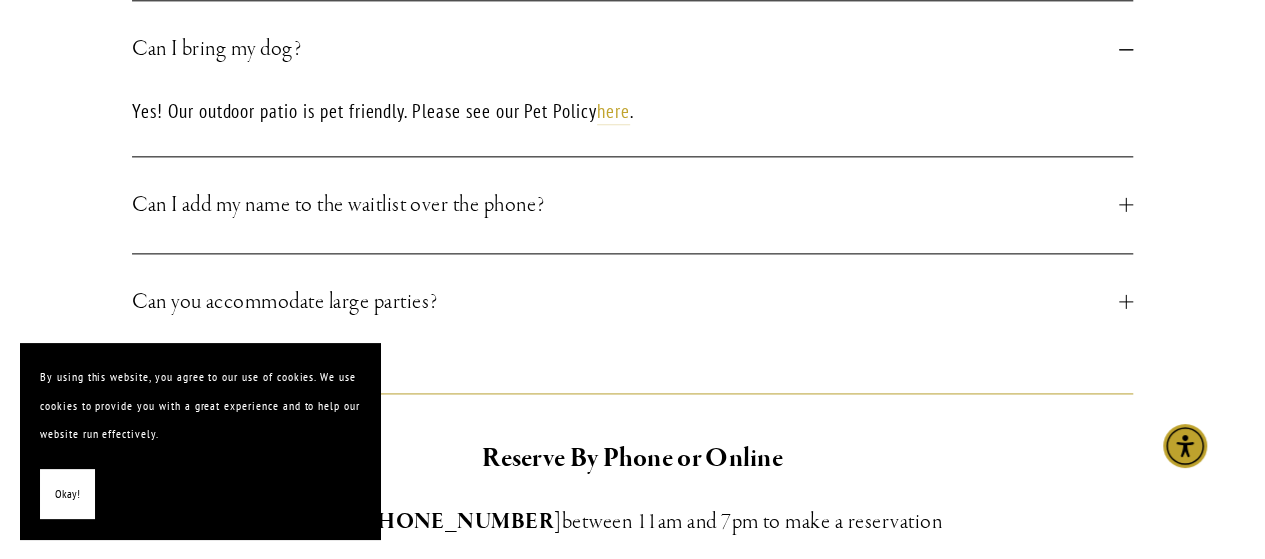 click on "Can I add my name to the waitlist over the phone?" at bounding box center (632, 205) 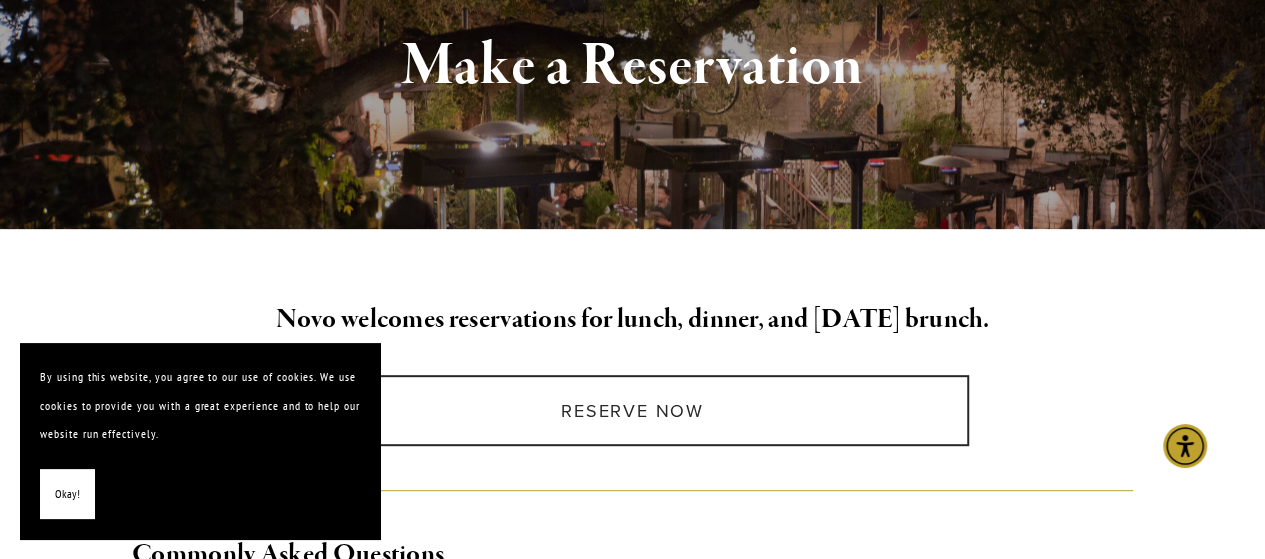 scroll, scrollTop: 0, scrollLeft: 0, axis: both 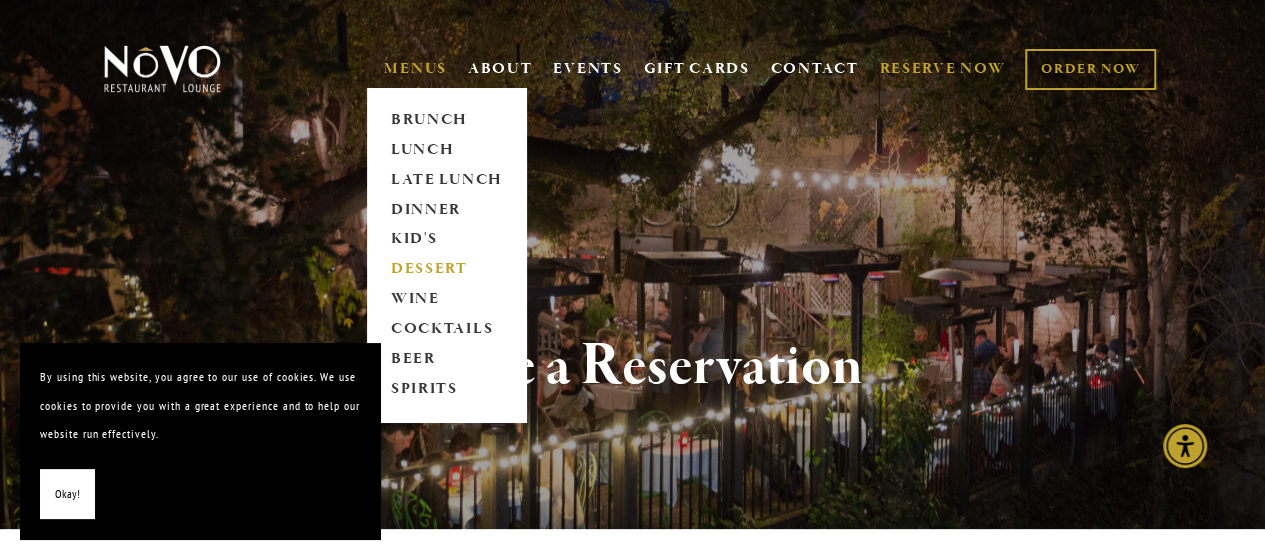 click on "DESSERT" at bounding box center (446, 270) 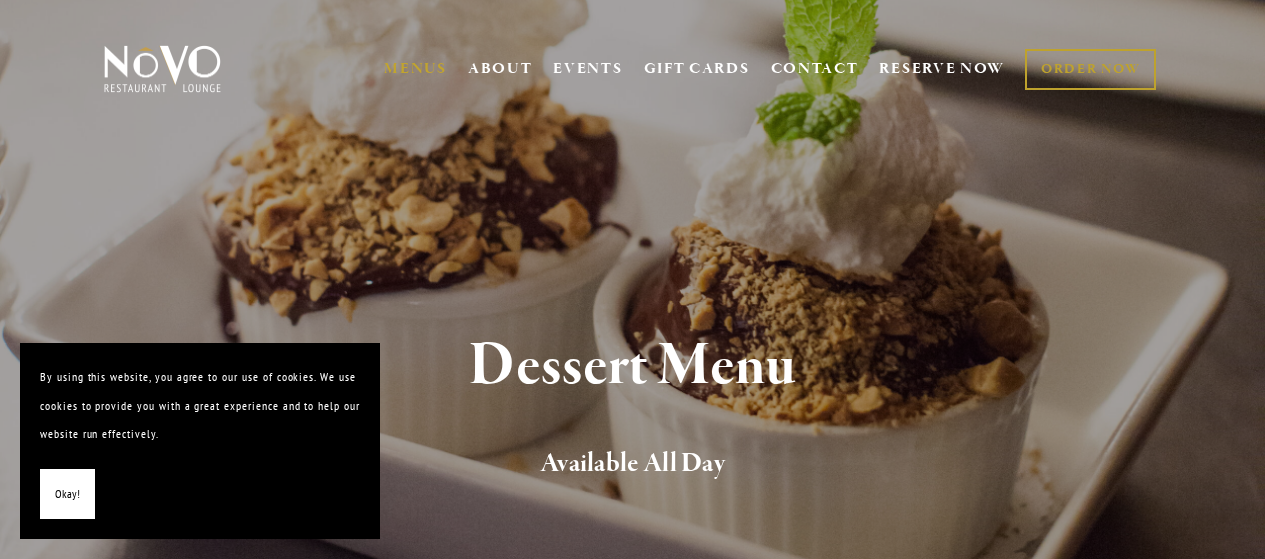 scroll, scrollTop: 0, scrollLeft: 0, axis: both 